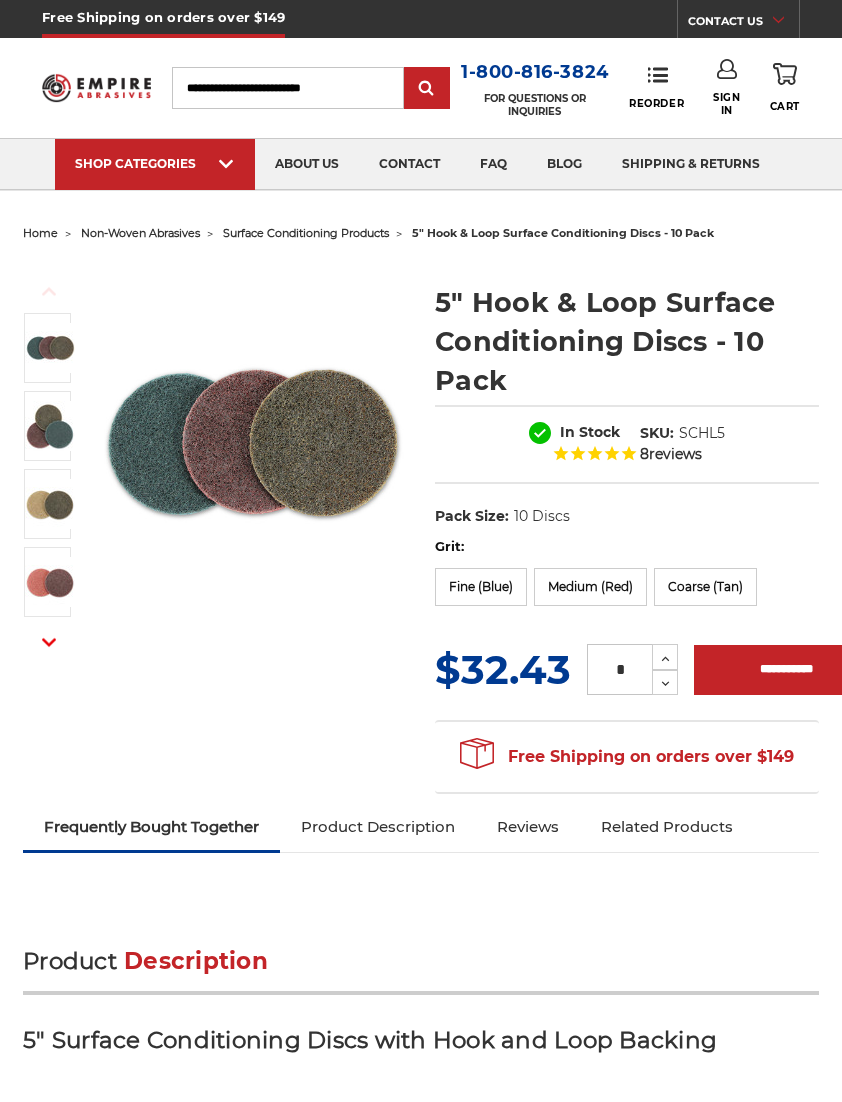 scroll, scrollTop: 3, scrollLeft: 0, axis: vertical 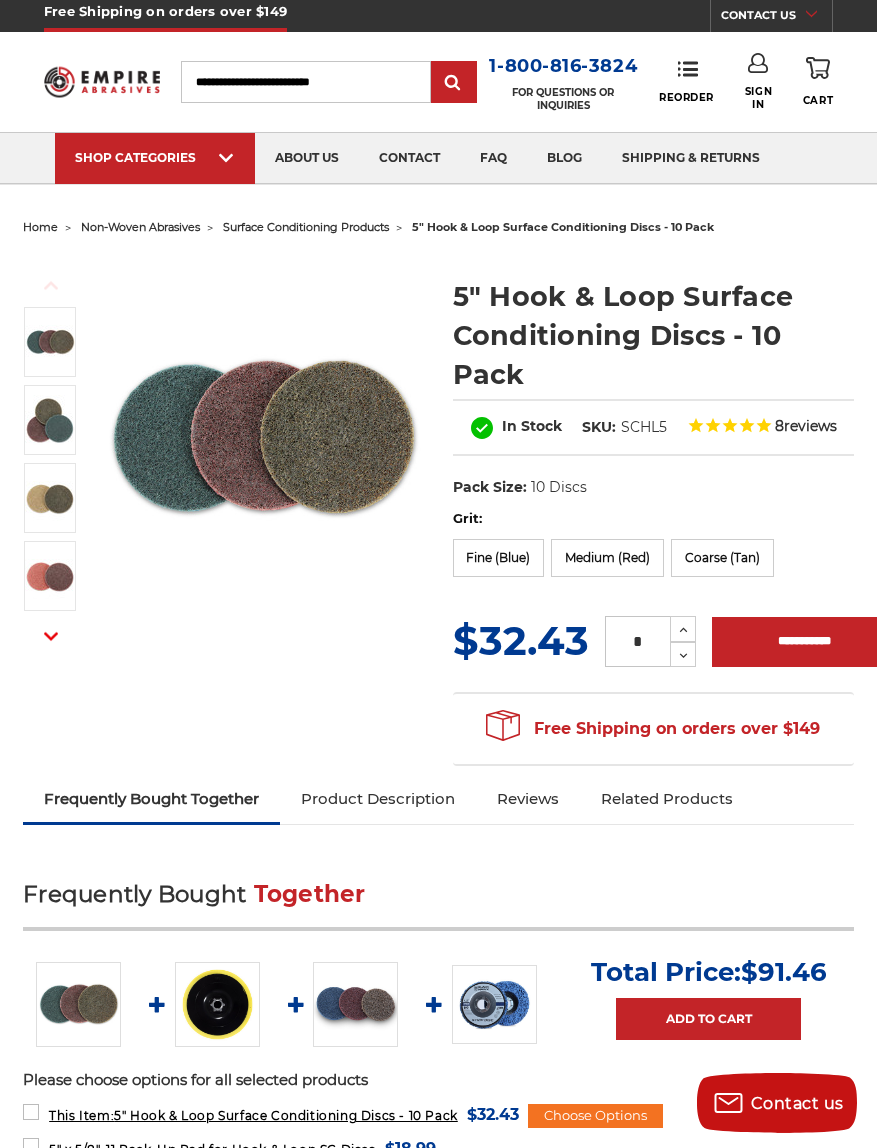 click on "Product Description" at bounding box center [378, 799] 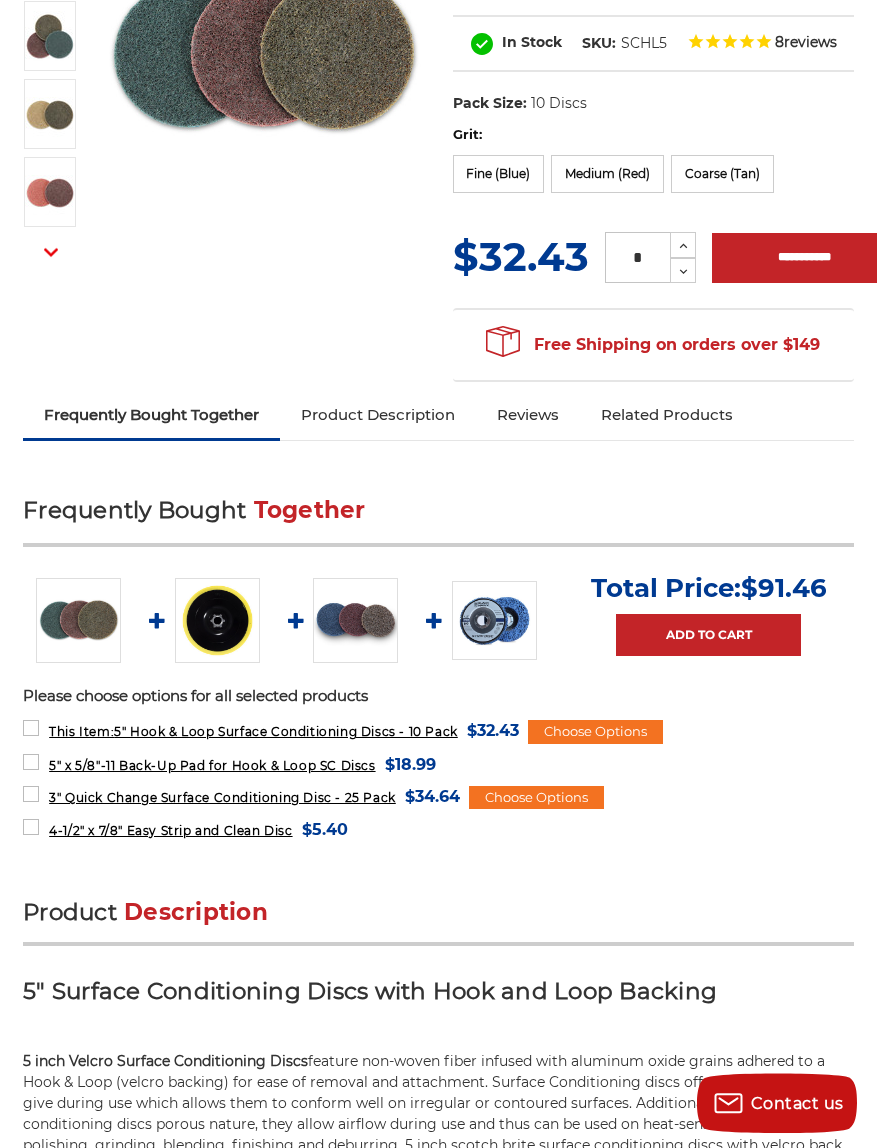 scroll, scrollTop: 376, scrollLeft: 0, axis: vertical 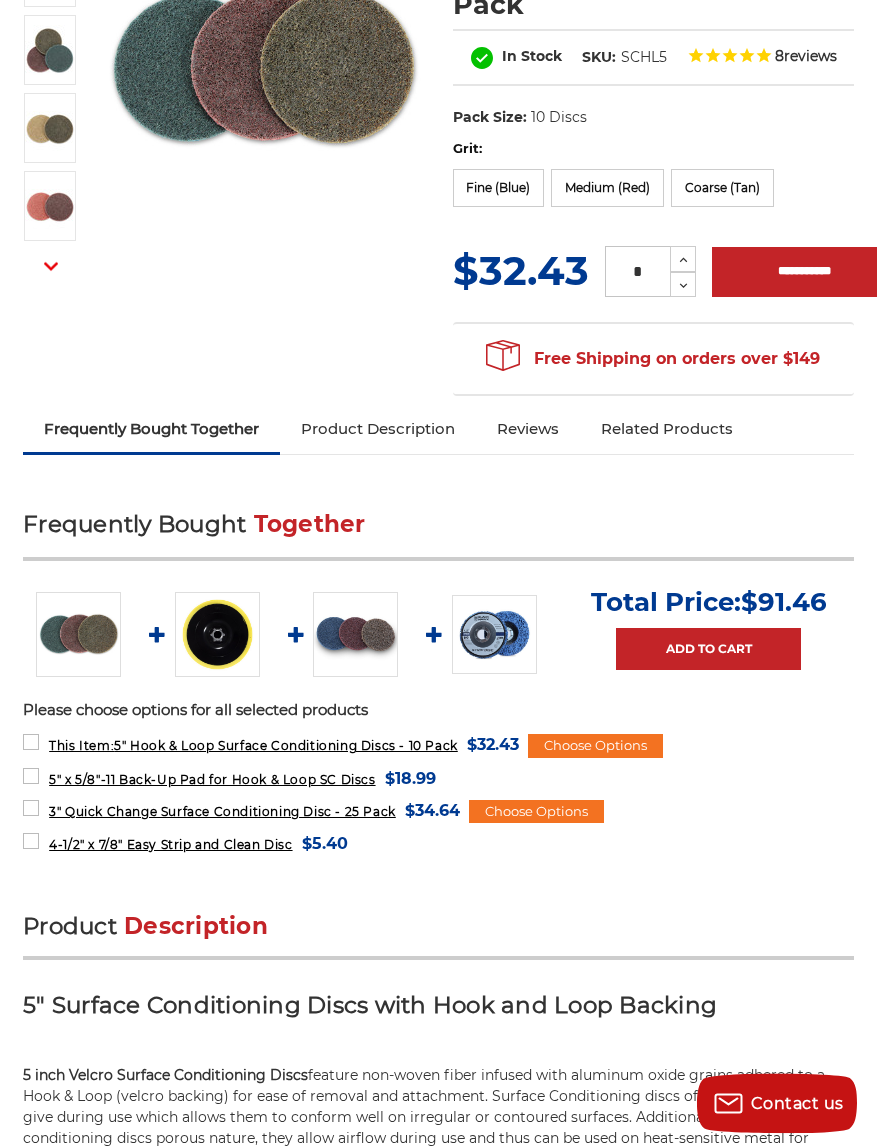 click on "4-1/2" x 7/8" Easy Strip and Clean Disc" at bounding box center [170, 844] 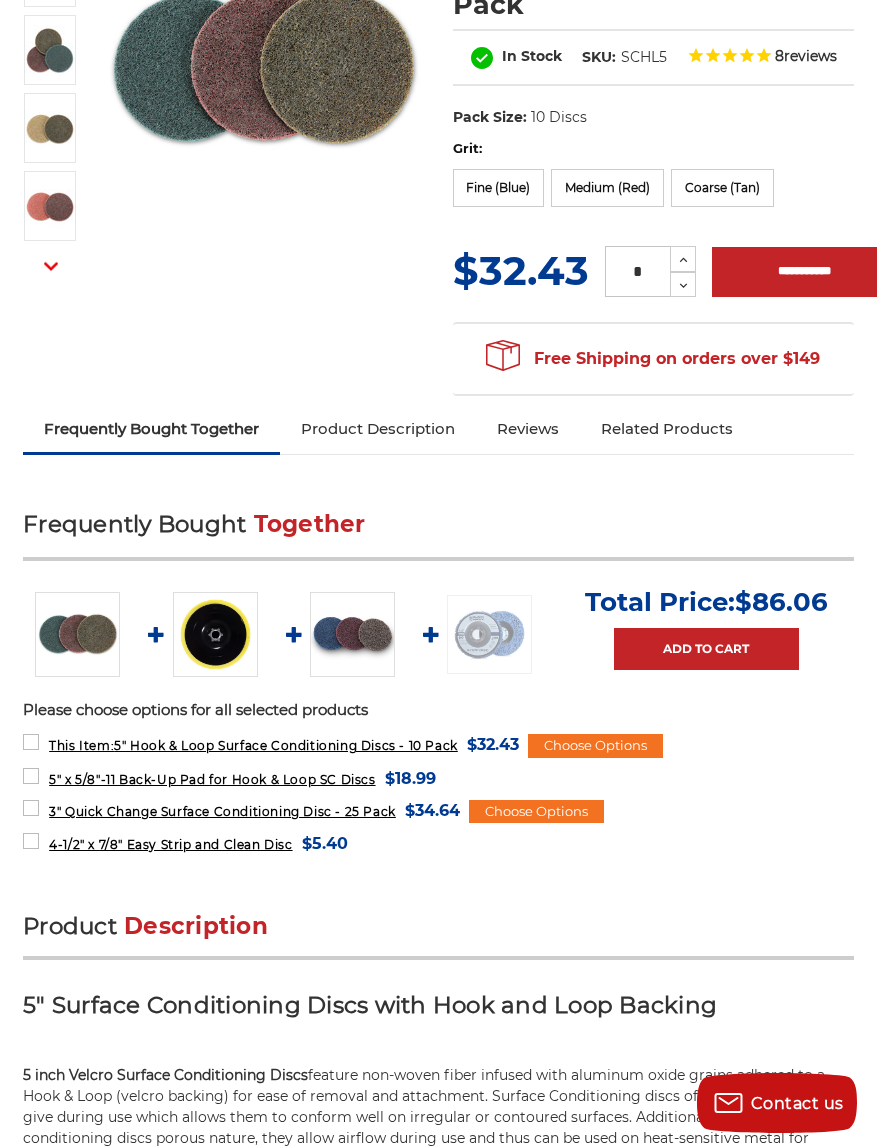 click on "3" Quick Change Surface Conditioning Disc - 25 Pack
MSRP:
Was:
Now:
$34.64
(You save
)" at bounding box center [241, 810] 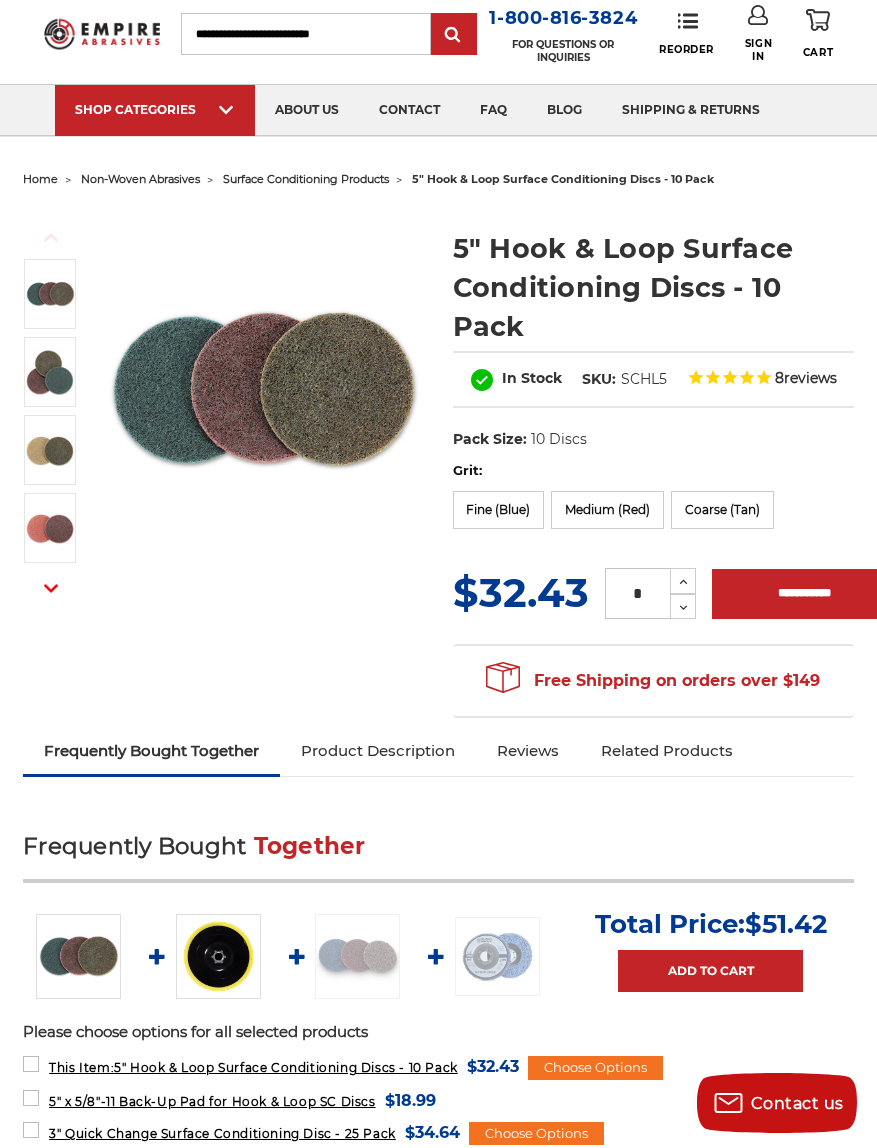 scroll, scrollTop: 0, scrollLeft: 0, axis: both 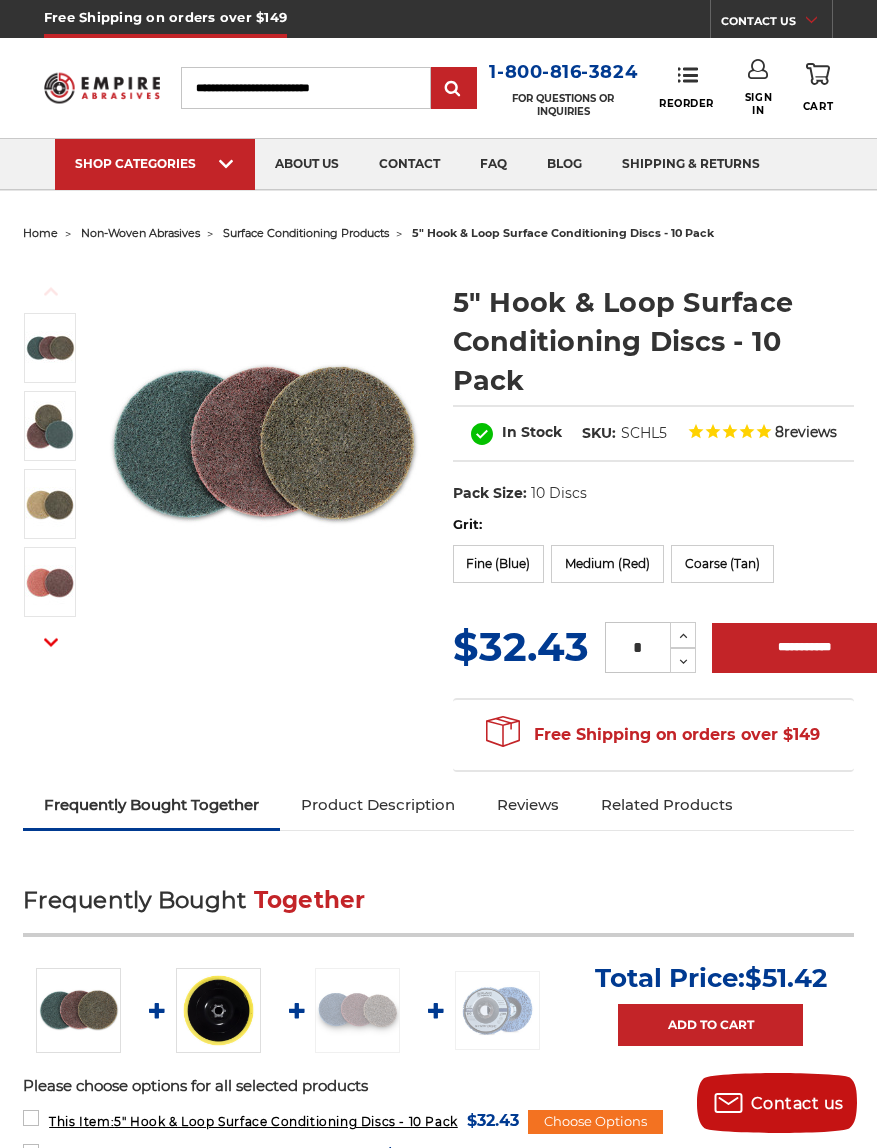 click on "Medium (Red)" at bounding box center (607, 564) 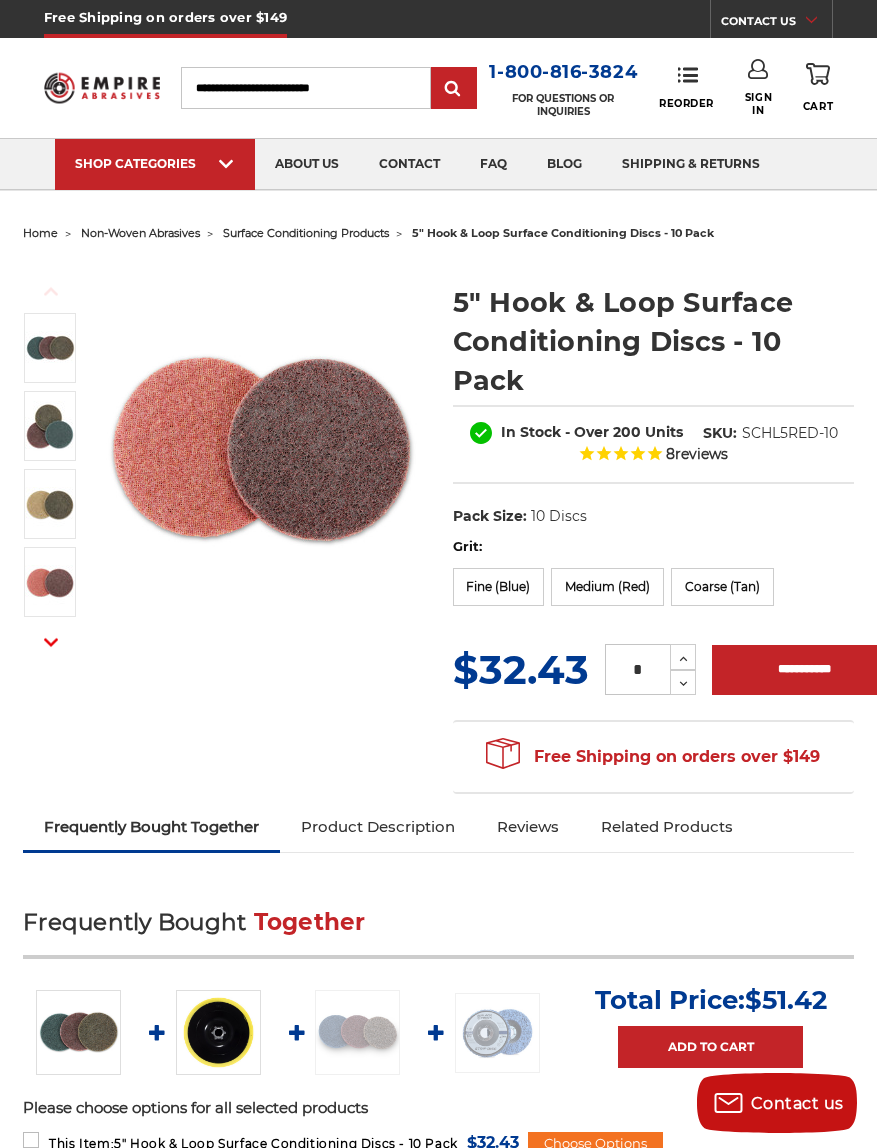 click on "Fine (Blue)" at bounding box center [499, 587] 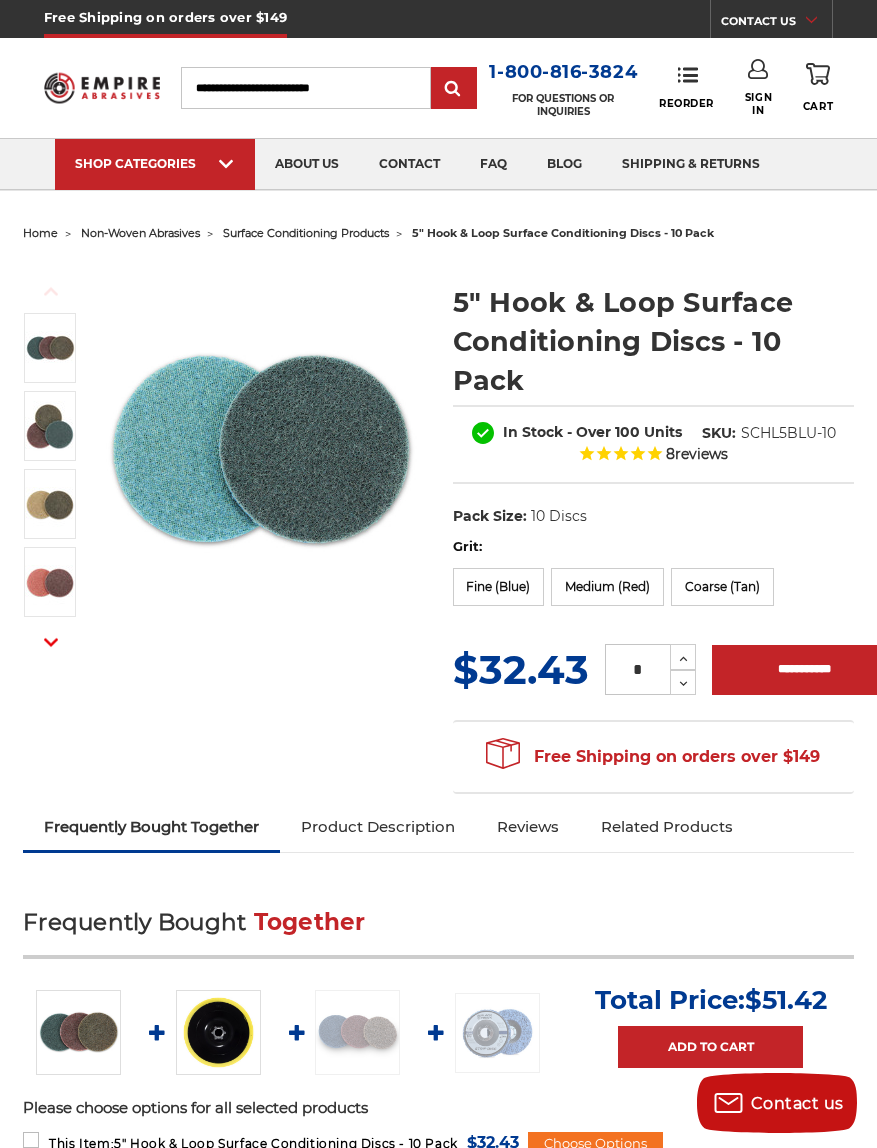 click on "Coarse (Tan)" at bounding box center [722, 587] 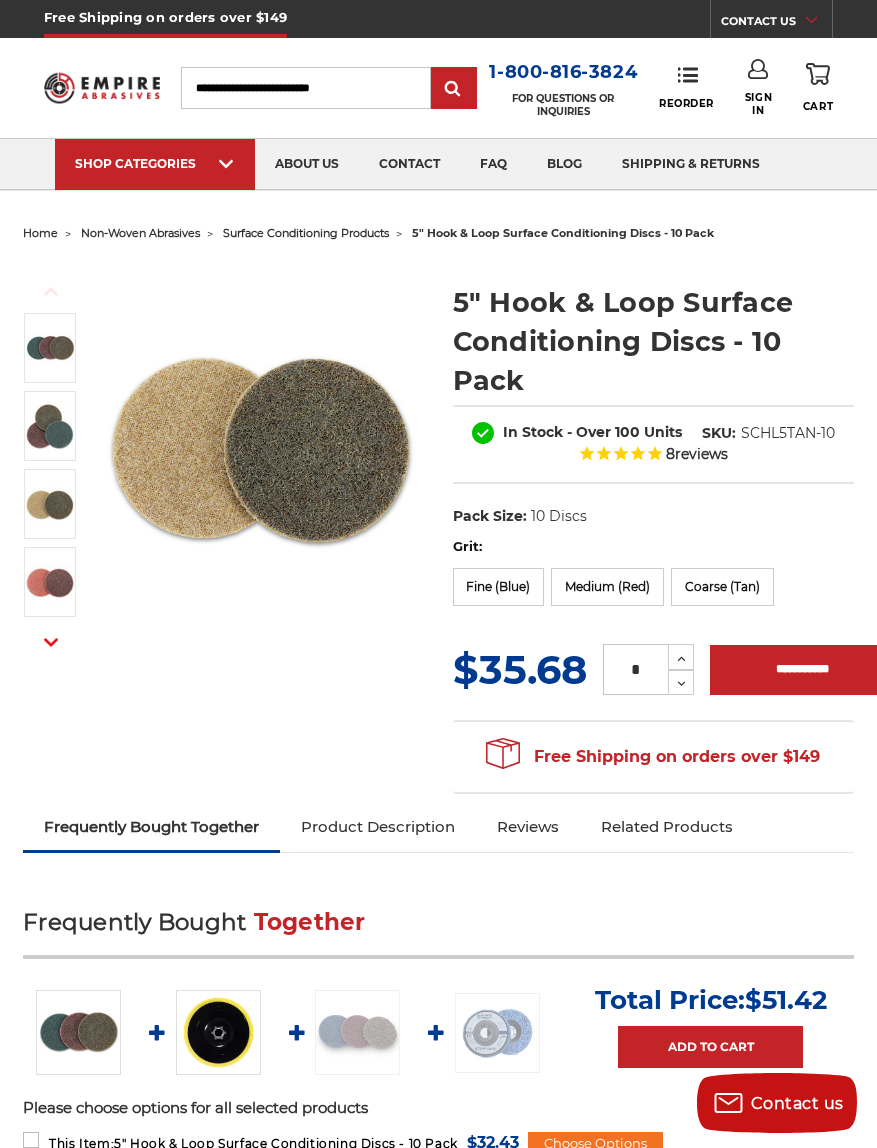click on "Next" at bounding box center (51, 642) 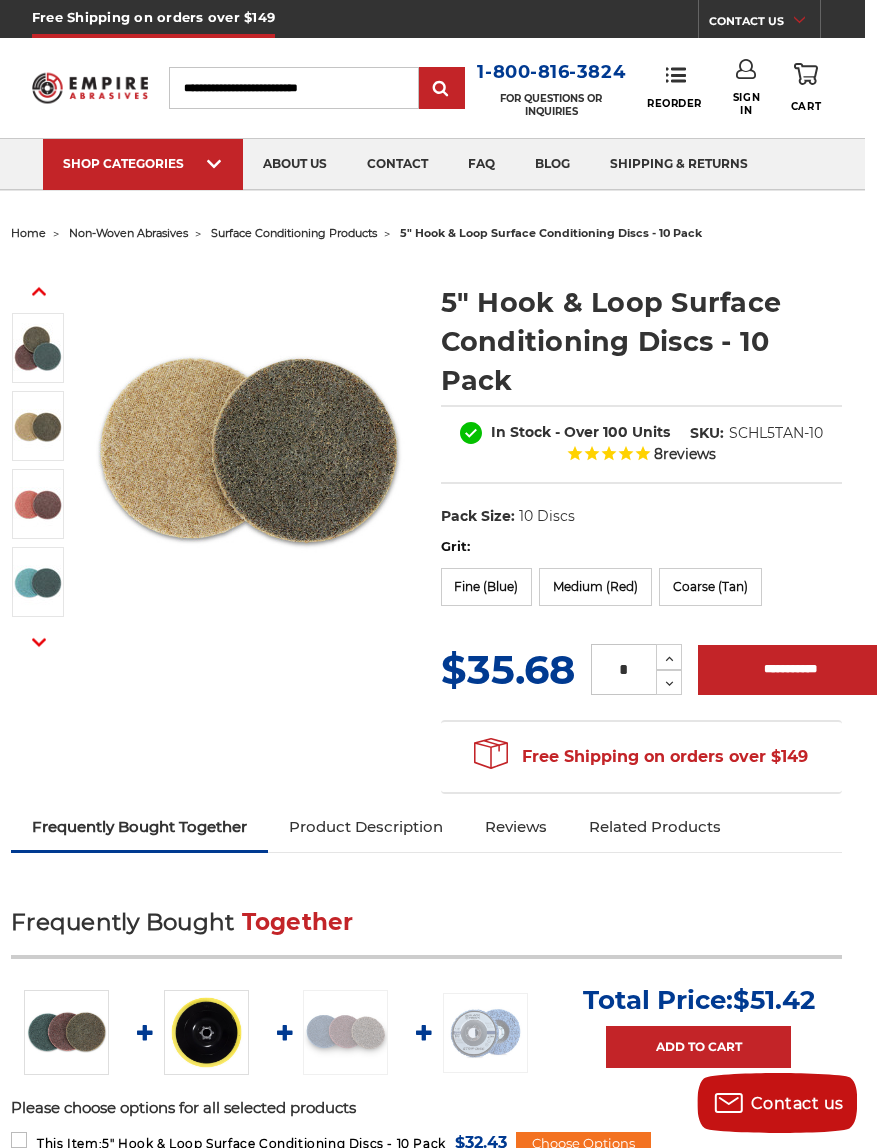 scroll, scrollTop: 0, scrollLeft: 14, axis: horizontal 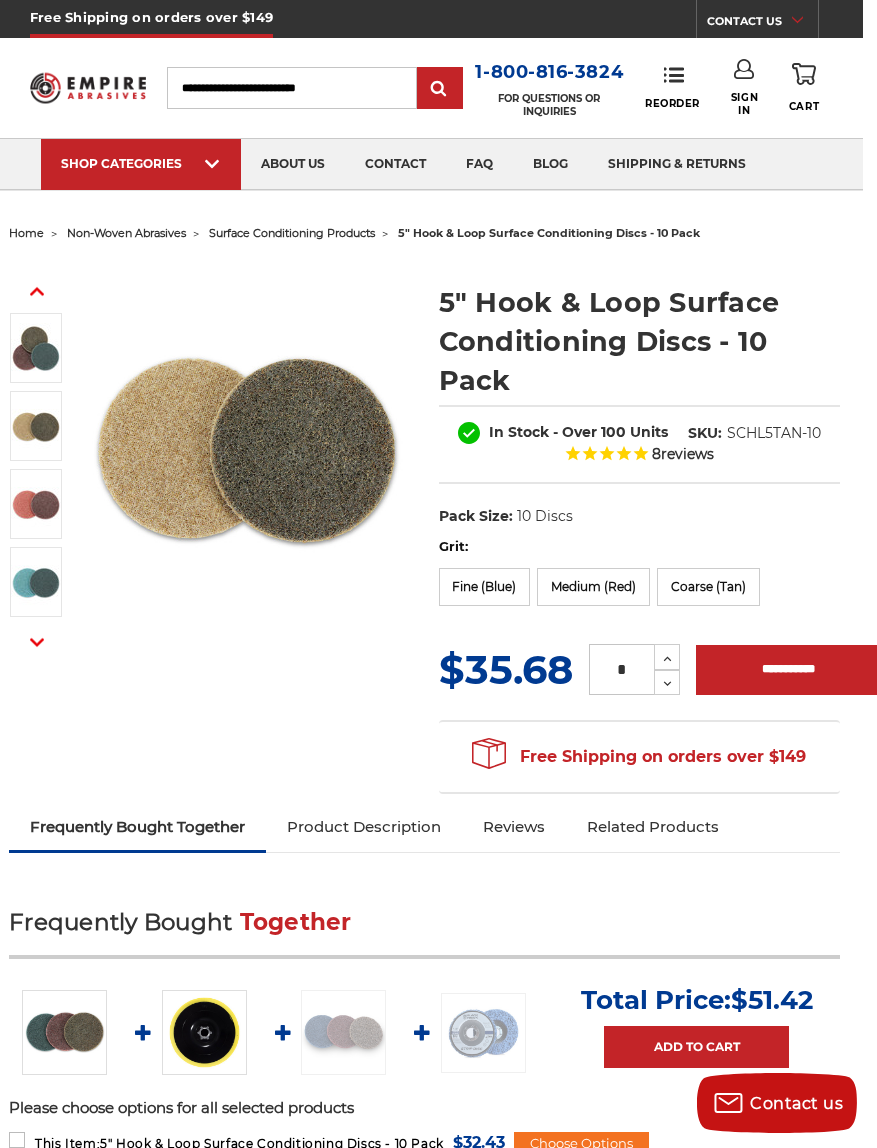 click on "Product Description" at bounding box center (364, 827) 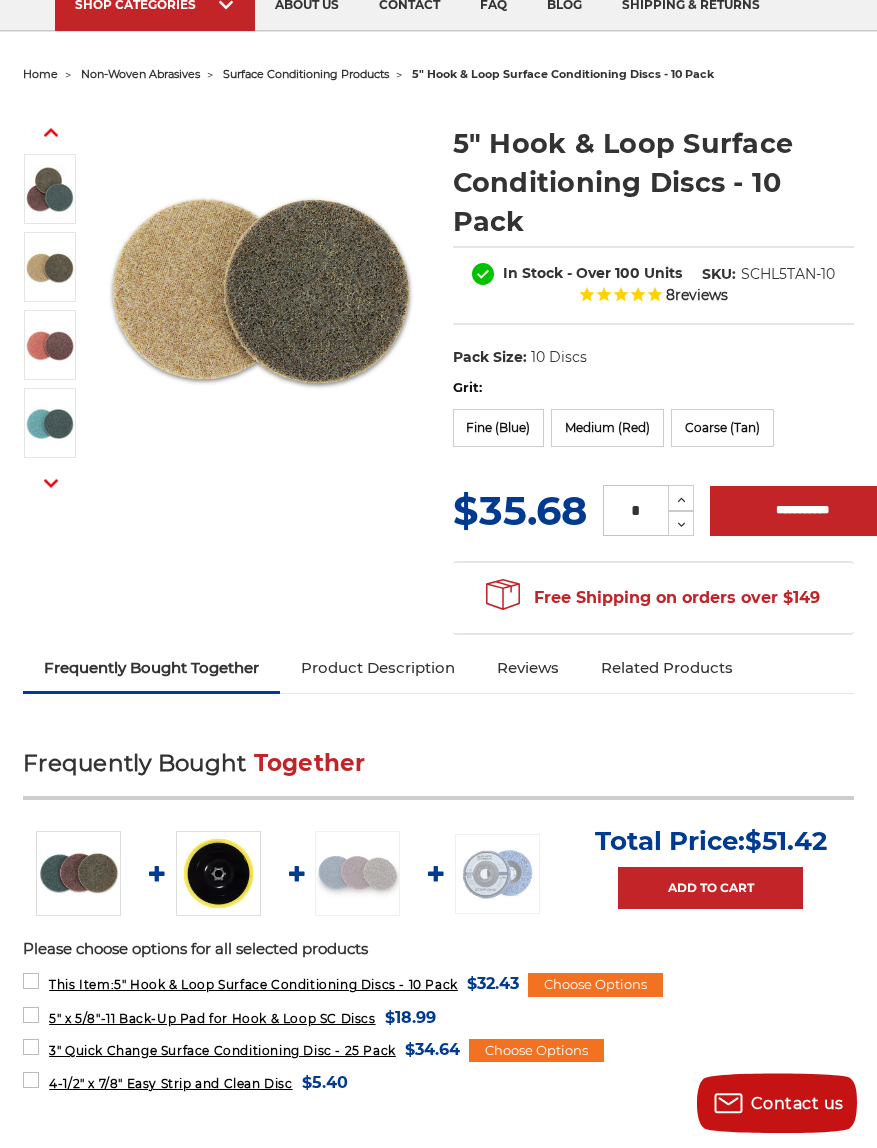 scroll, scrollTop: 158, scrollLeft: 0, axis: vertical 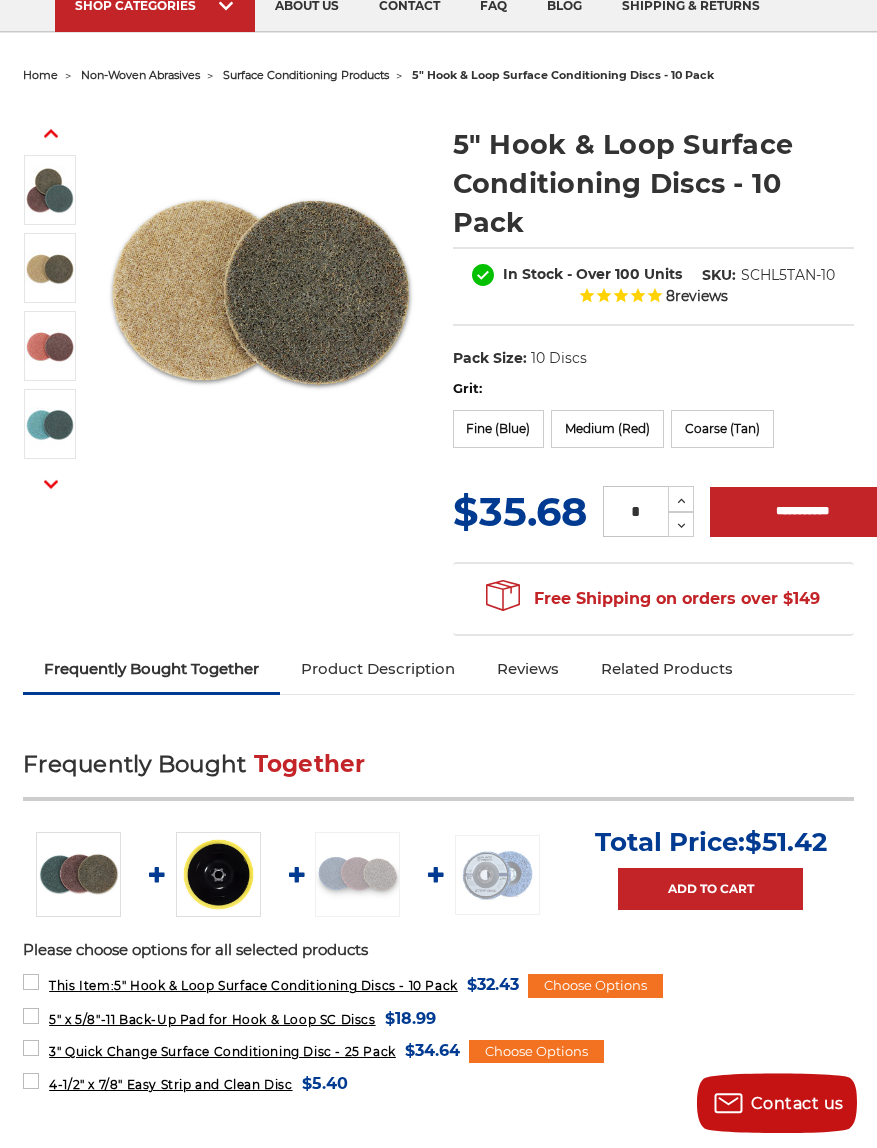 click on "5" x 5/8"-11 Back-Up Pad for Hook & Loop SC Discs" at bounding box center [212, 1019] 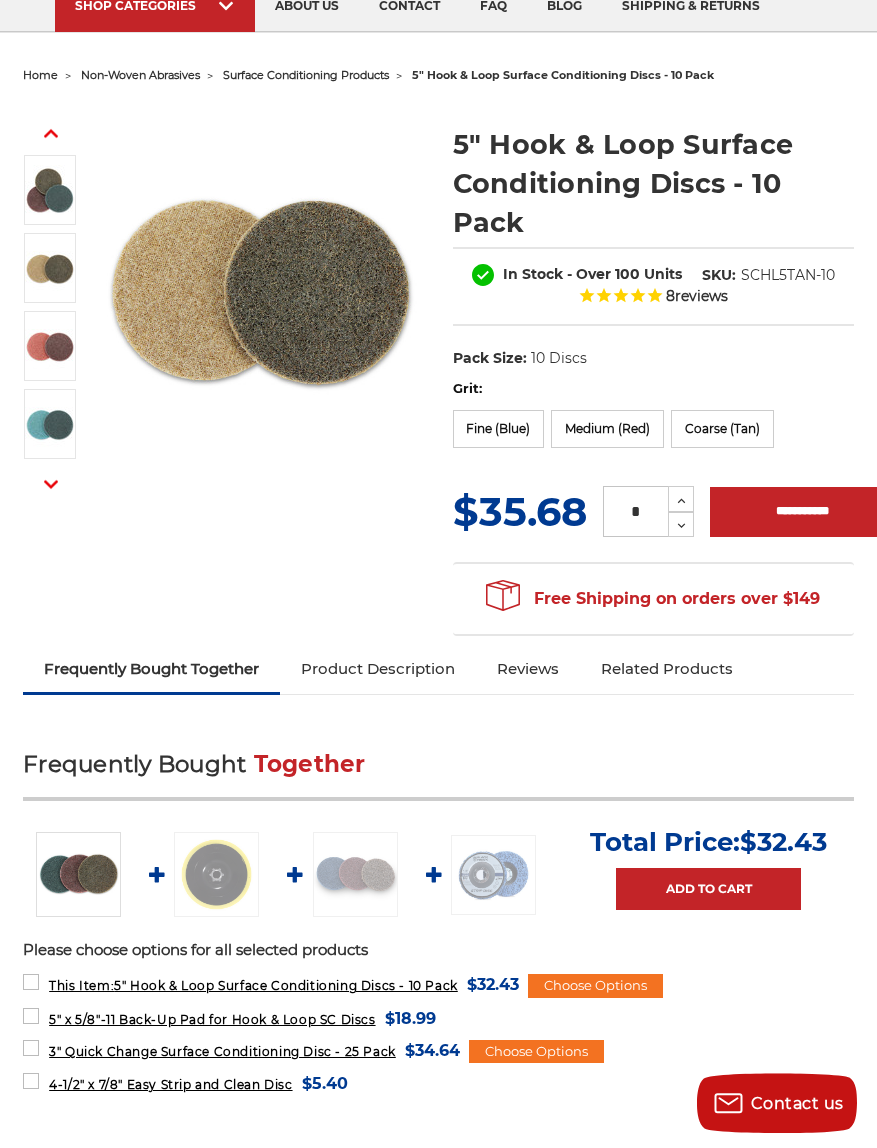 scroll, scrollTop: 158, scrollLeft: 0, axis: vertical 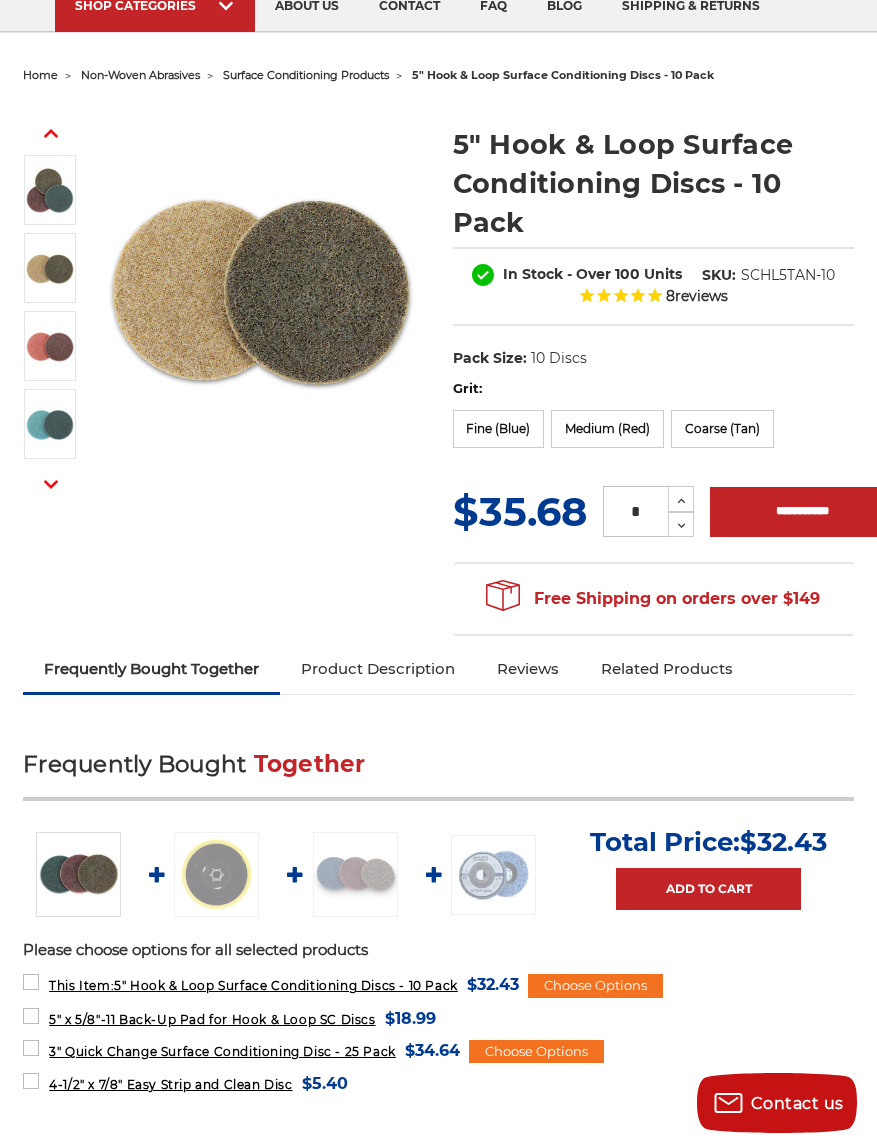 click on "5" x 5/8"-11 Back-Up Pad for Hook & Loop SC Discs
MSRP:
Was:
Now:
$18.99
(You save
)" at bounding box center (229, 1018) 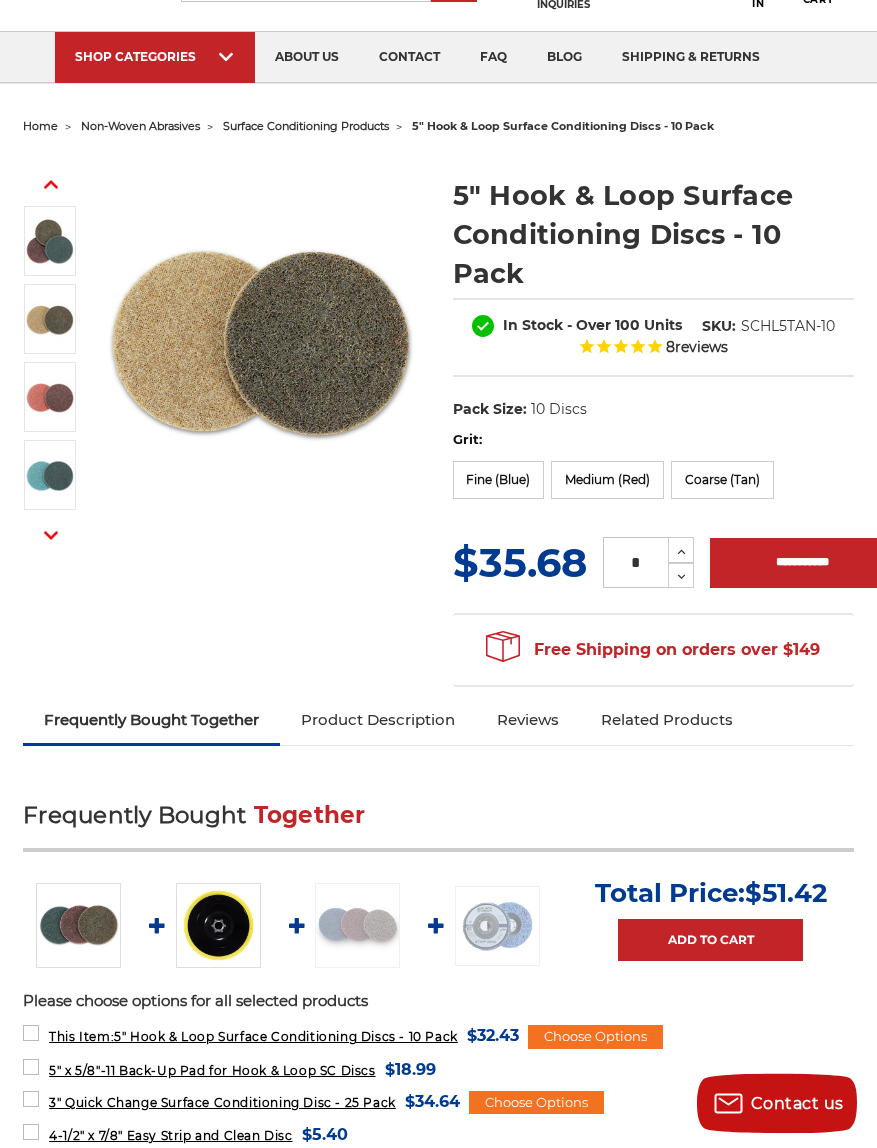 scroll, scrollTop: 0, scrollLeft: 0, axis: both 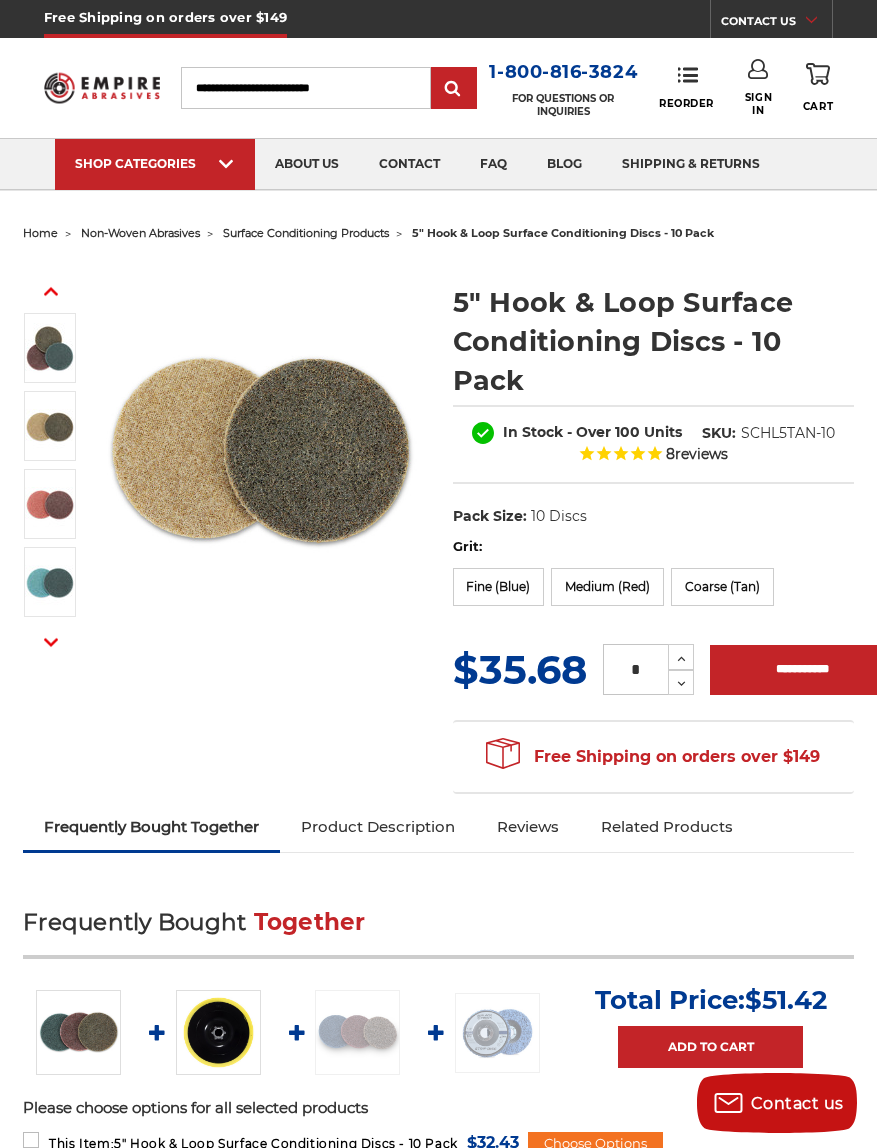 click at bounding box center [593, 189] 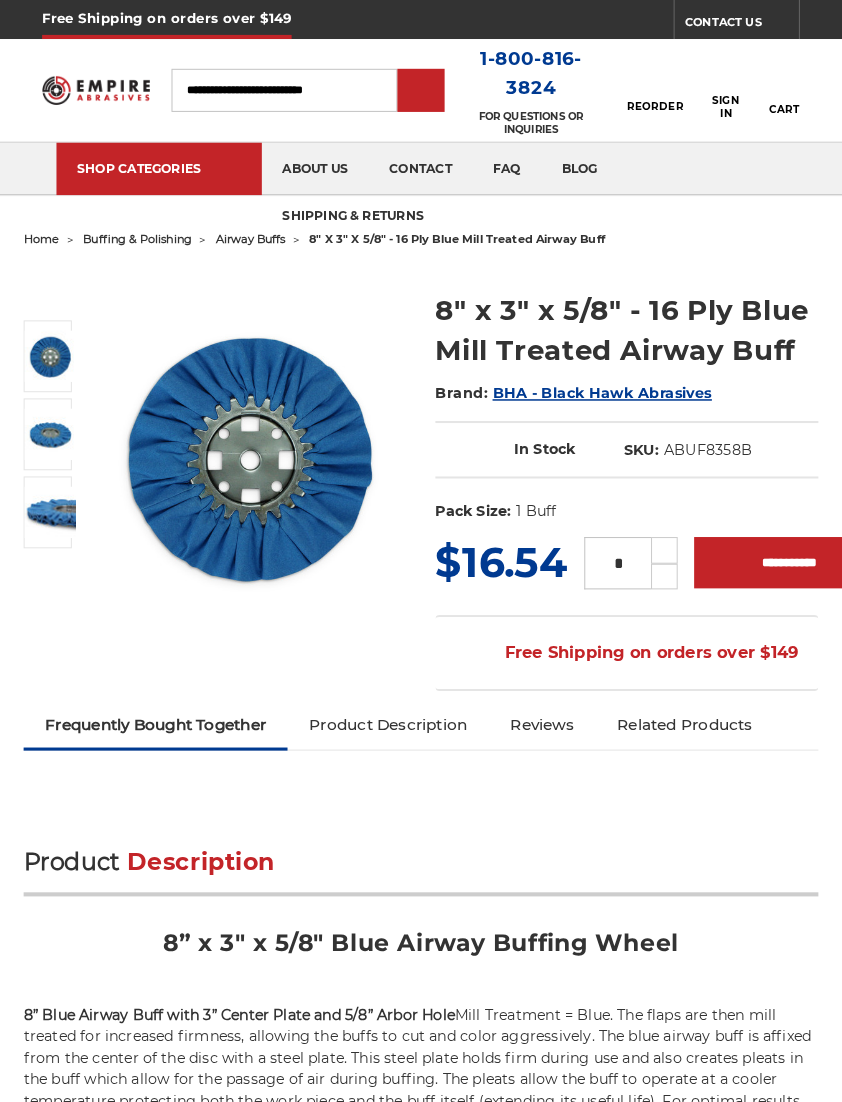 scroll, scrollTop: 3, scrollLeft: 0, axis: vertical 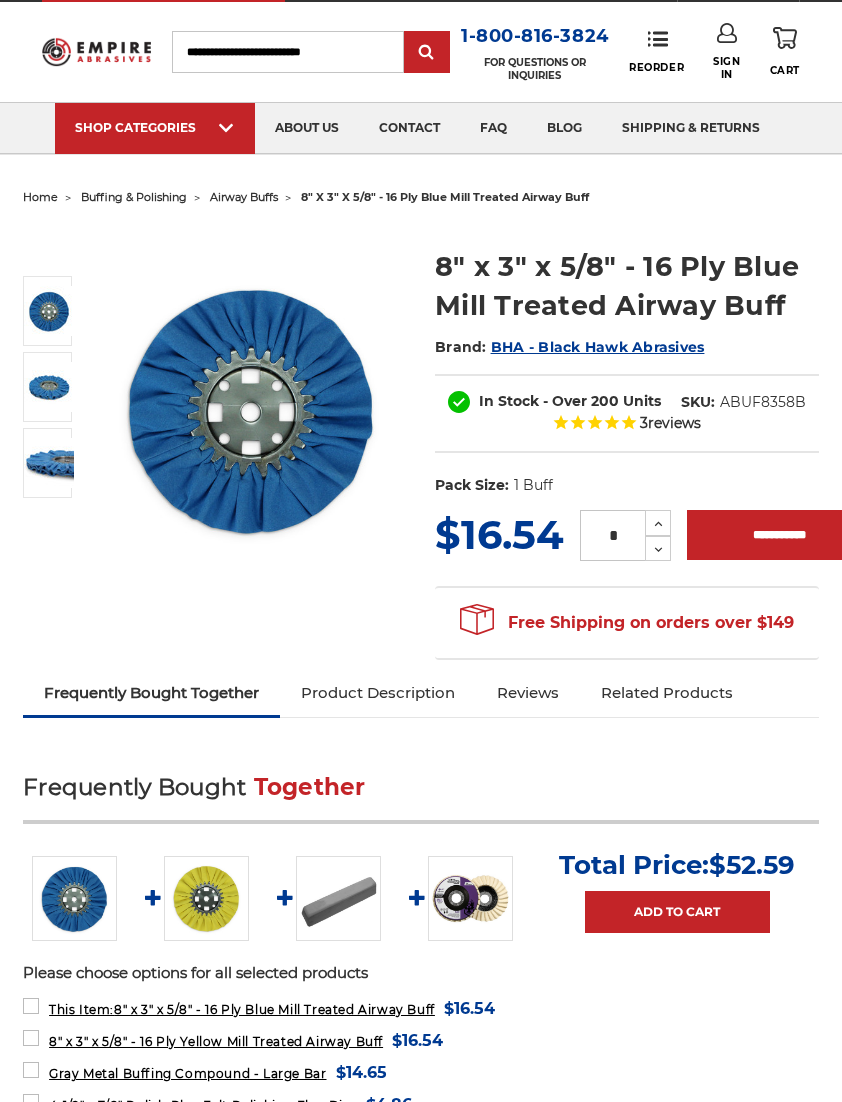 click on "Product Description" at bounding box center (378, 693) 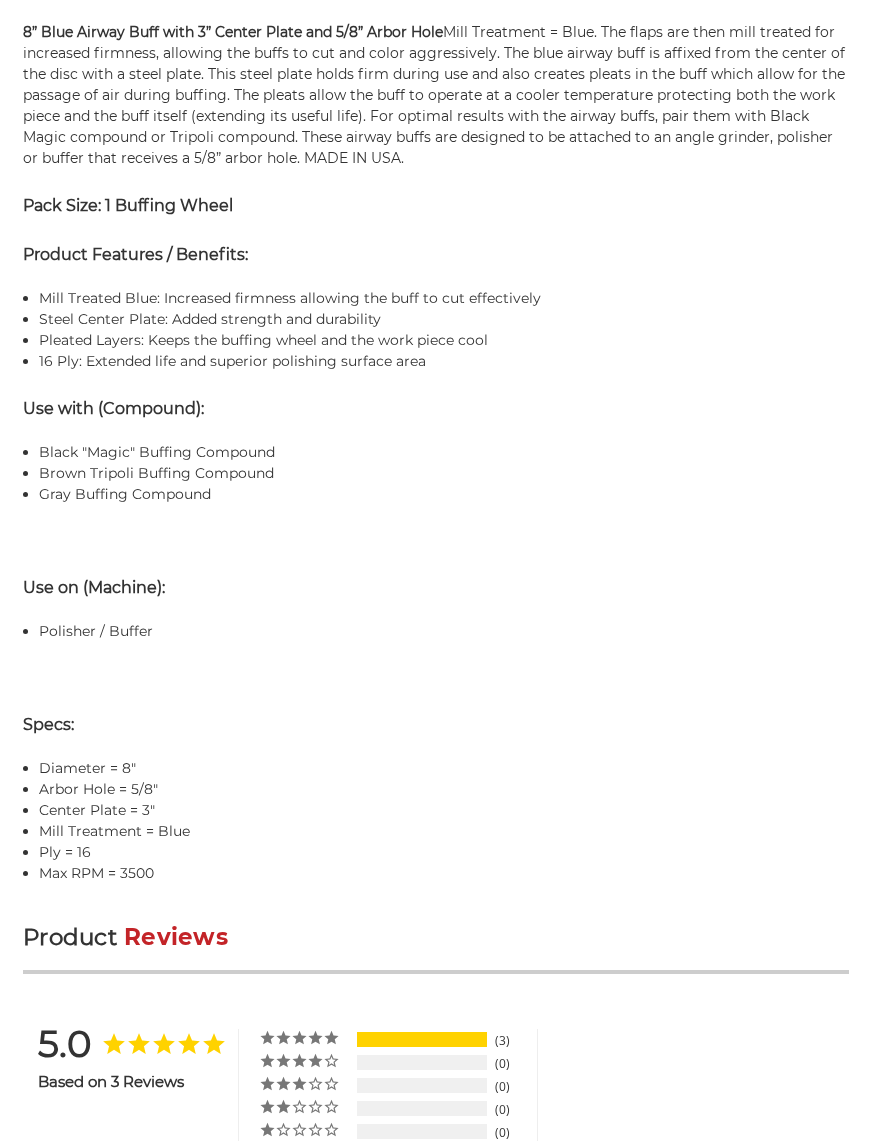 scroll, scrollTop: 1488, scrollLeft: 0, axis: vertical 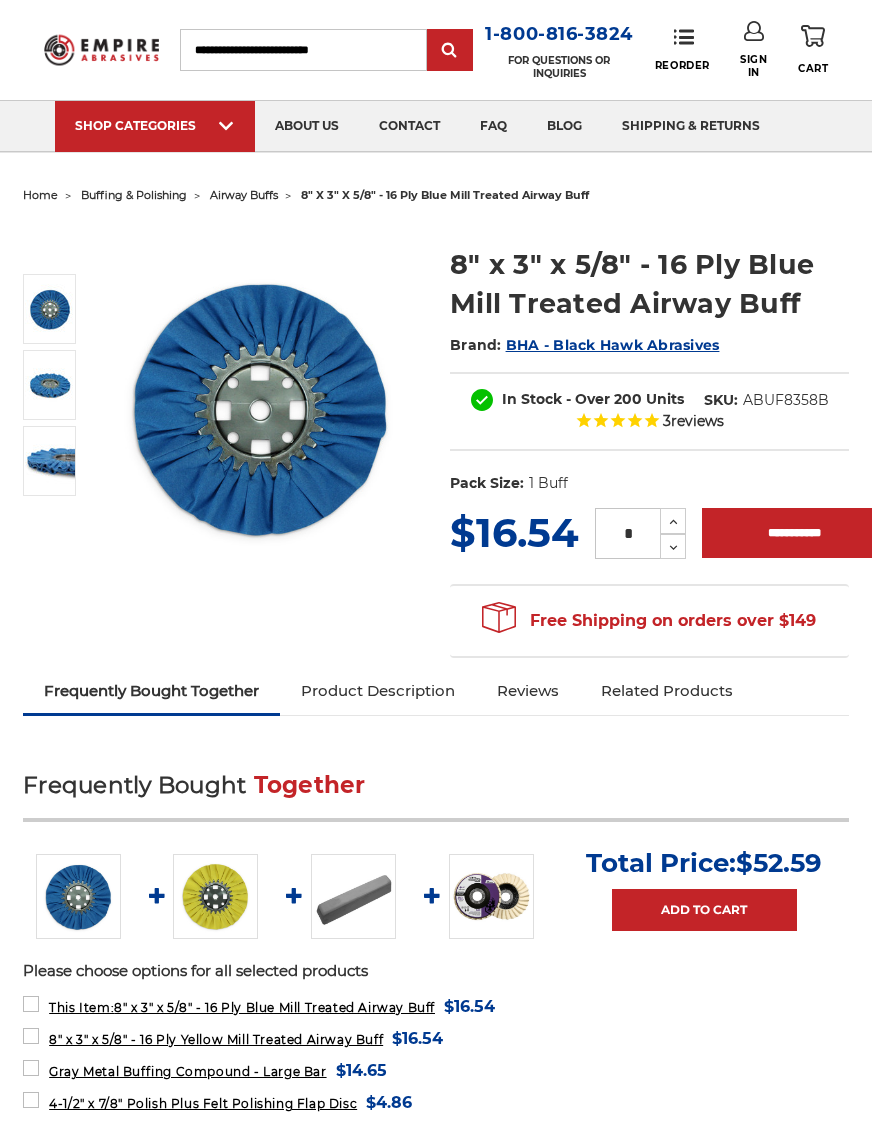 click on "8" x 3" x 5/8" - 16 Ply Yellow Mill Treated Airway Buff" at bounding box center [216, 1039] 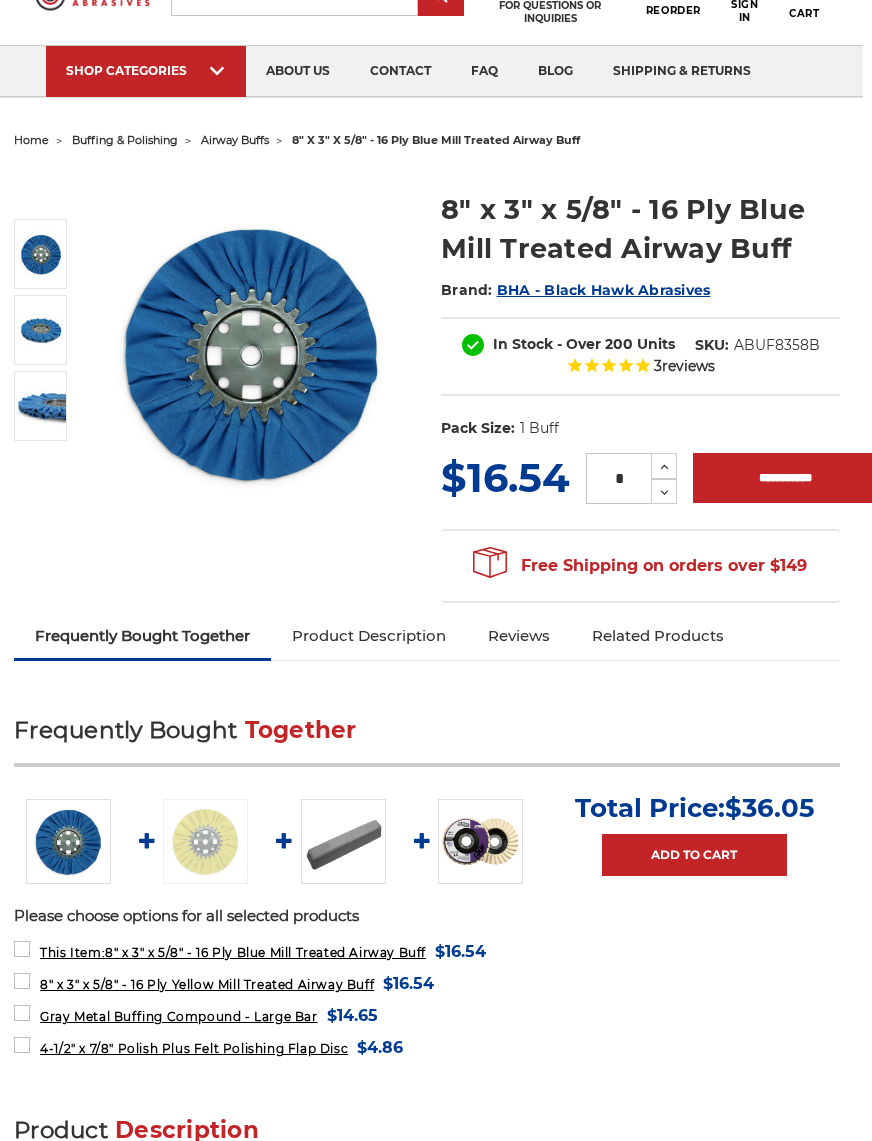 scroll, scrollTop: 93, scrollLeft: 8, axis: both 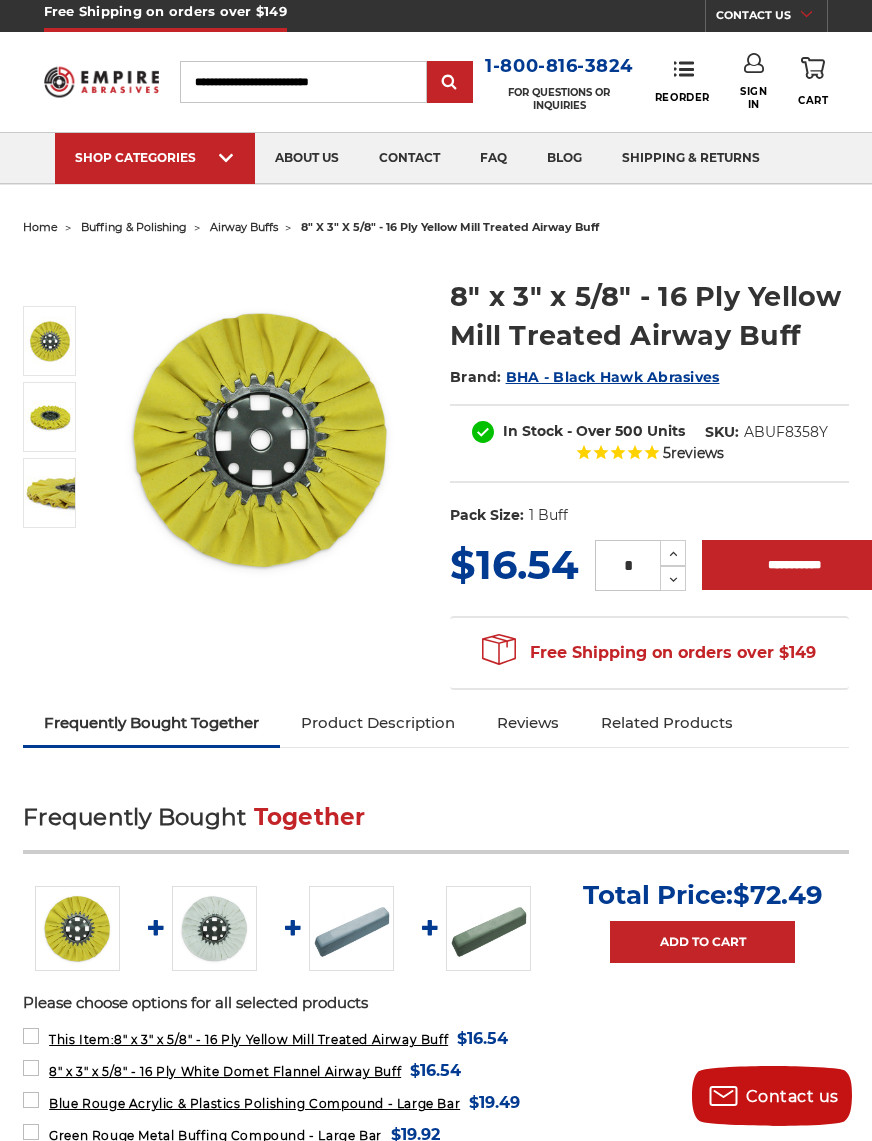 click on "Product Description" at bounding box center [378, 723] 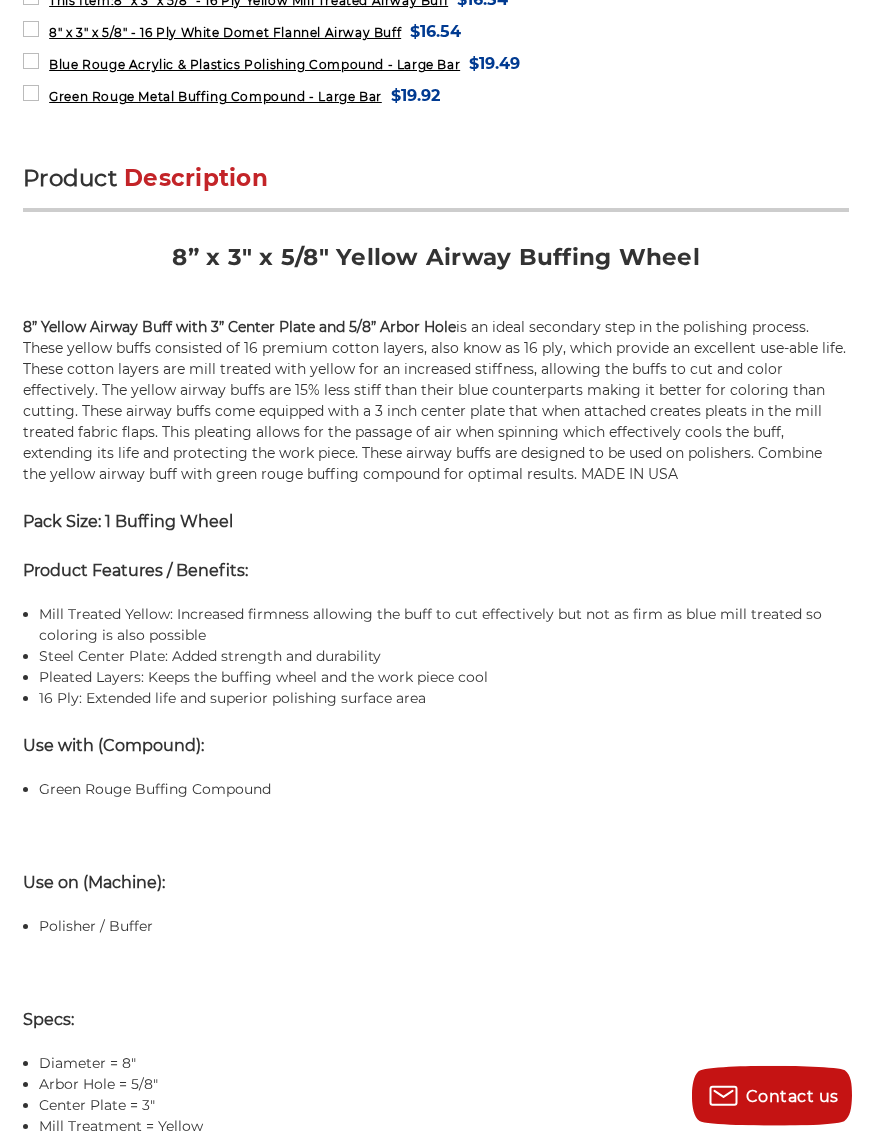 scroll, scrollTop: 1186, scrollLeft: 0, axis: vertical 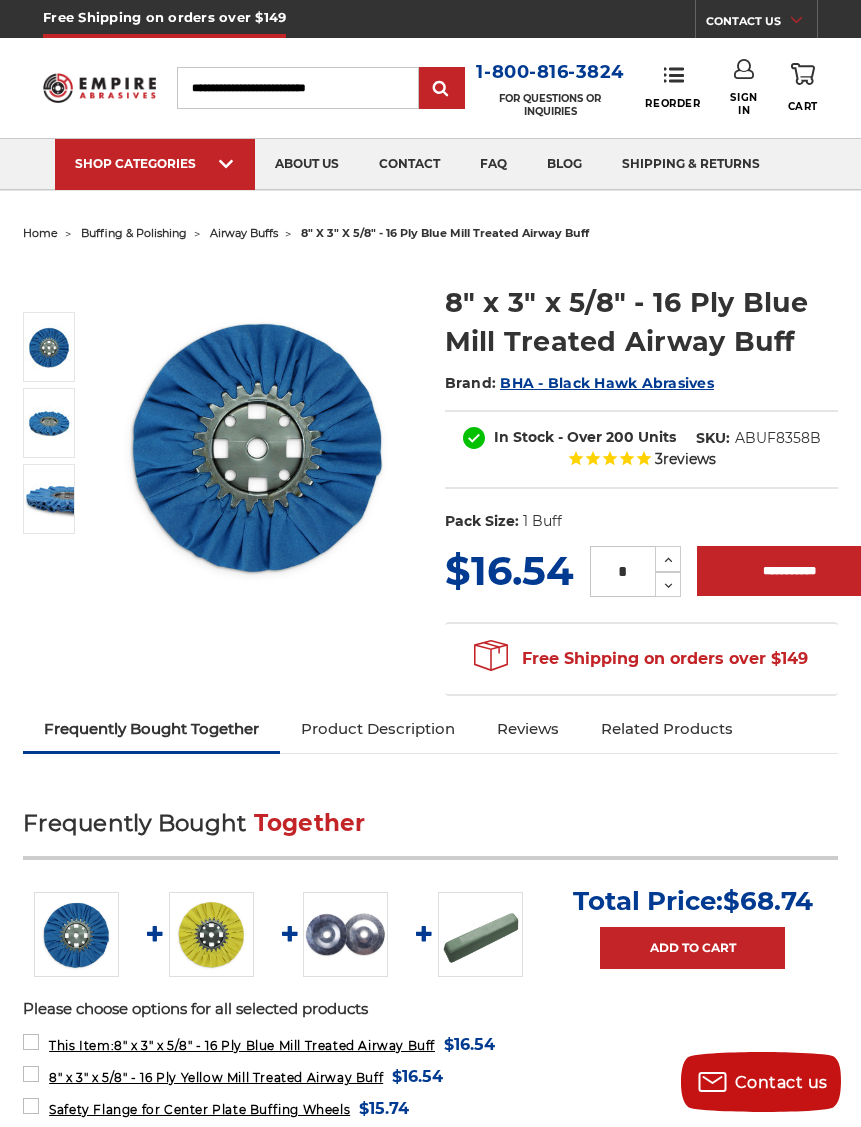 click at bounding box center (583, 189) 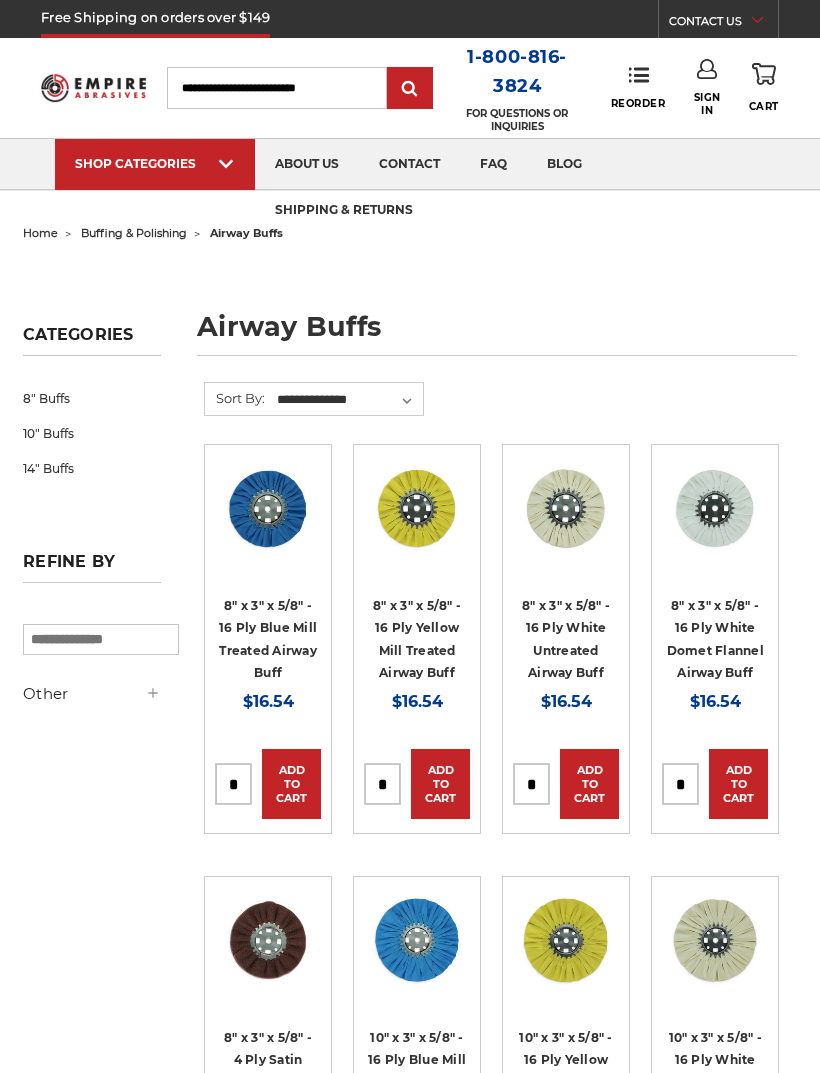 scroll, scrollTop: 0, scrollLeft: 0, axis: both 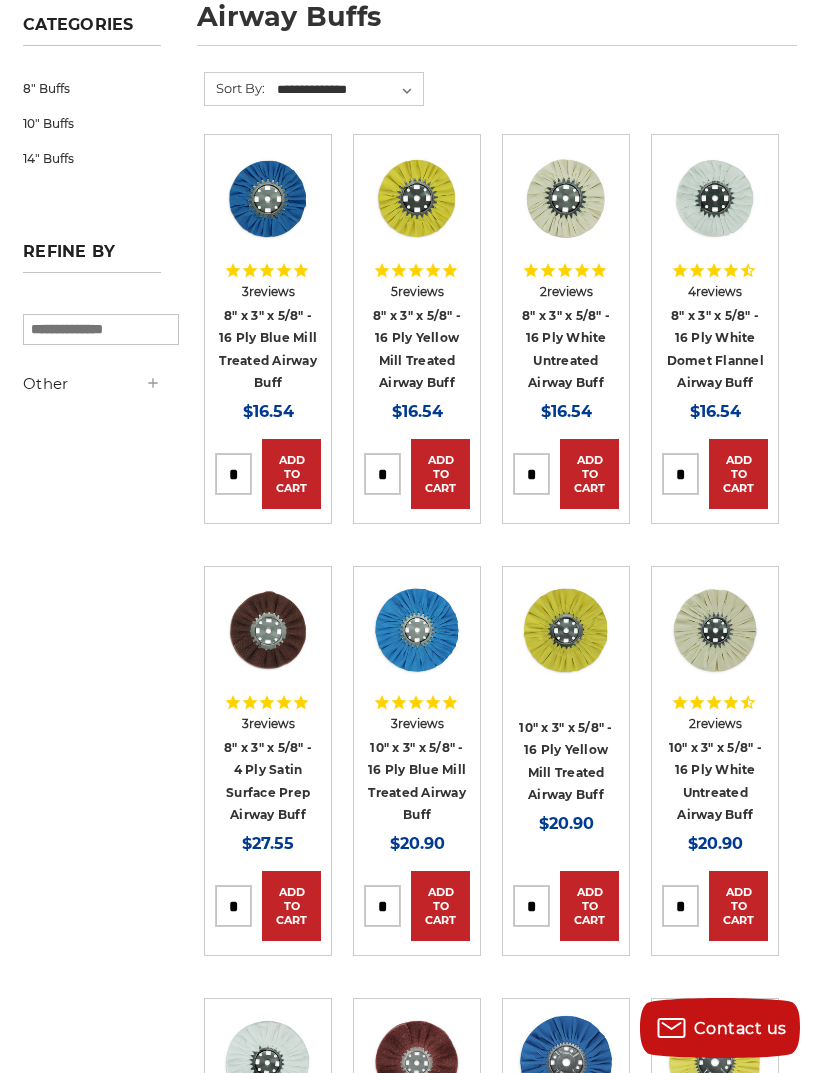 click on "8" x 3" x 5/8" - 16 Ply White Untreated Airway Buff" at bounding box center (566, 349) 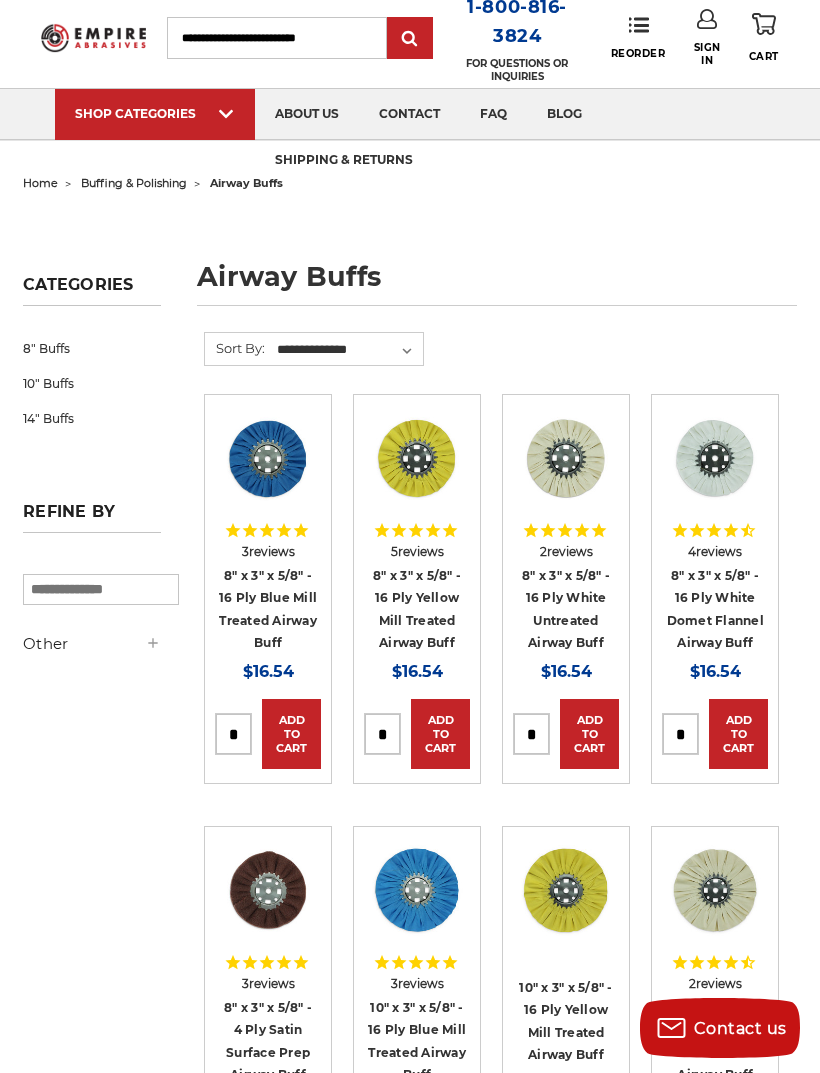 scroll, scrollTop: 0, scrollLeft: 0, axis: both 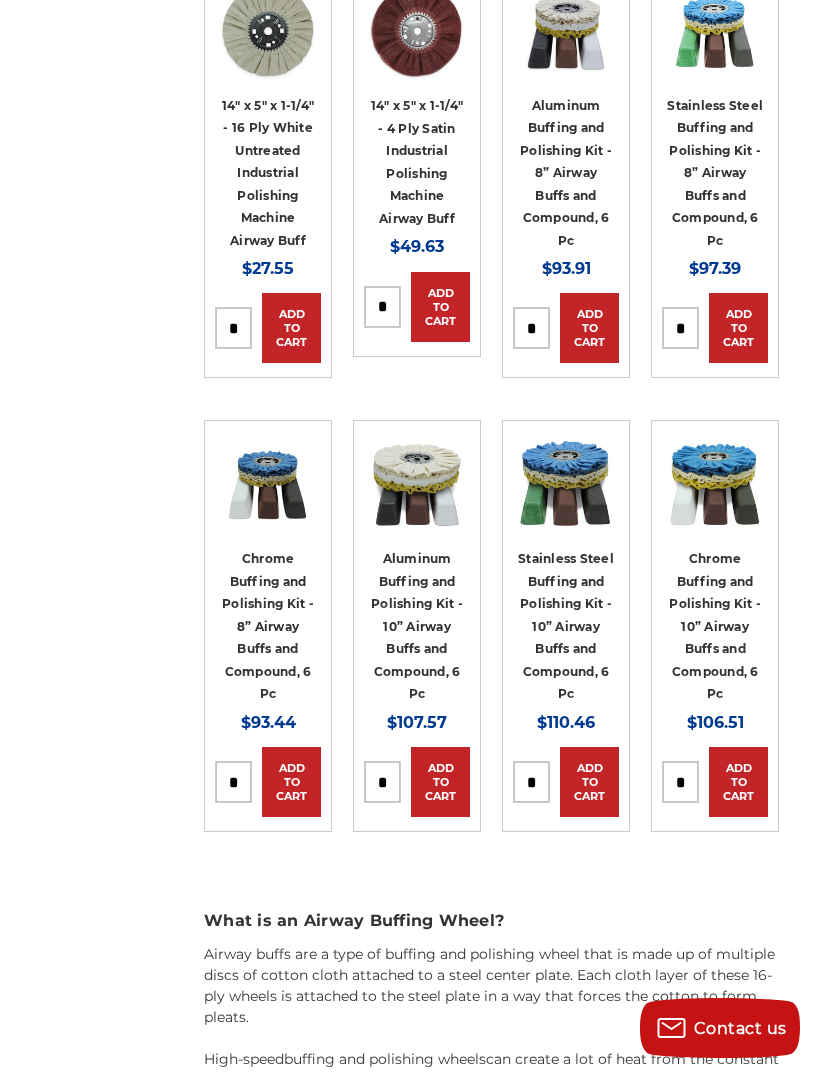 click on "Aluminum Buffing and Polishing Kit - 10” Airway Buffs and Compound, 6 Pc" at bounding box center (417, 626) 